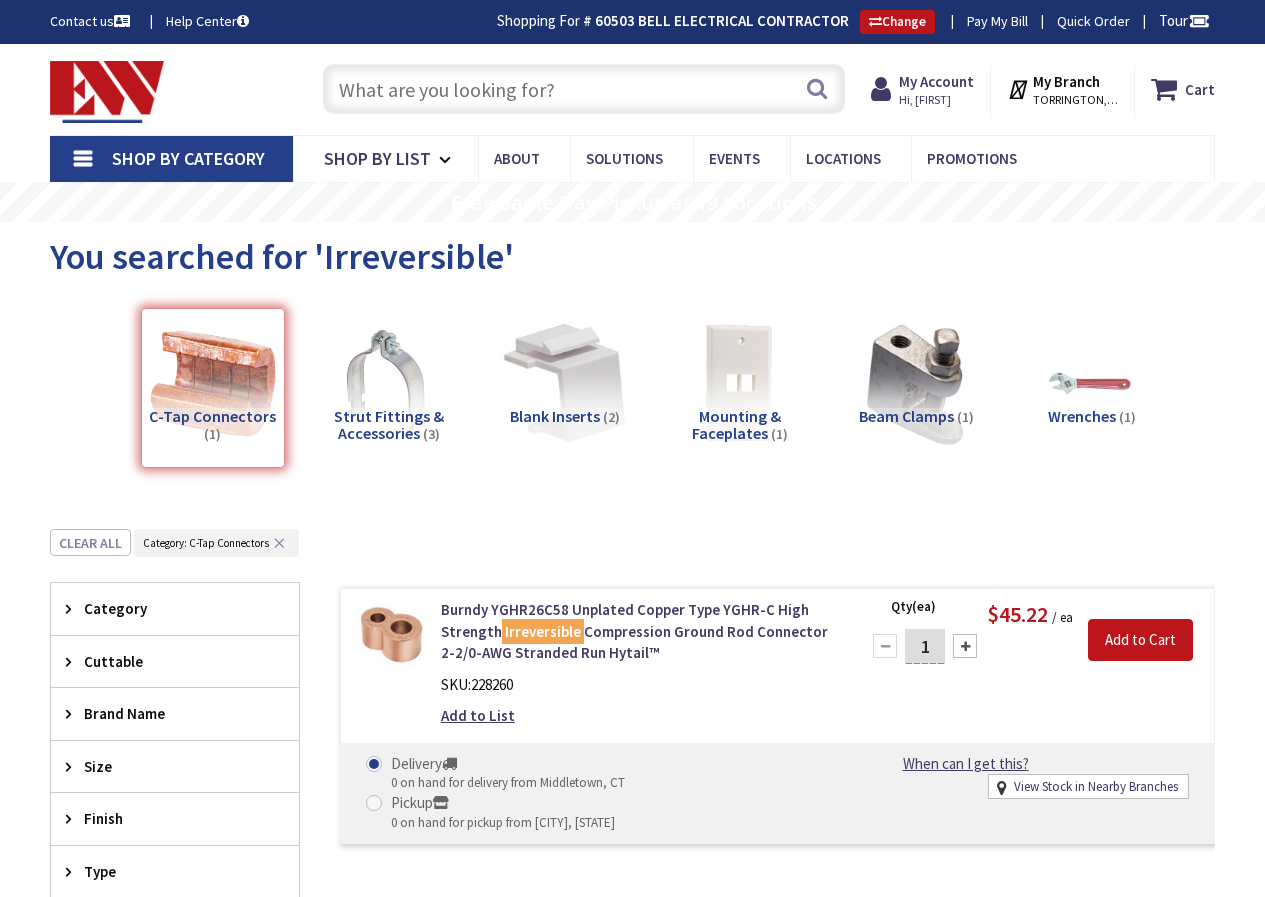 scroll, scrollTop: 0, scrollLeft: 0, axis: both 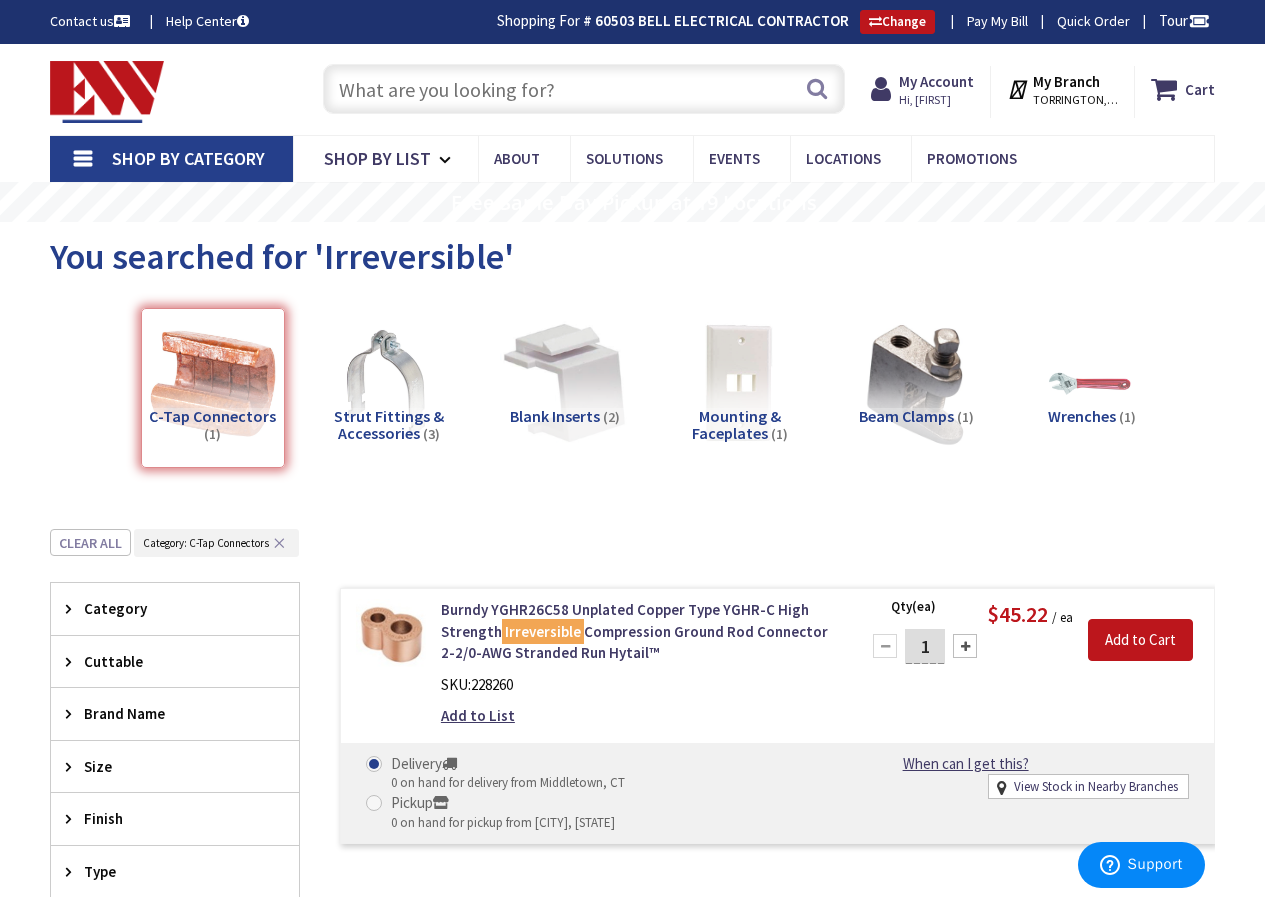 click at bounding box center [584, 89] 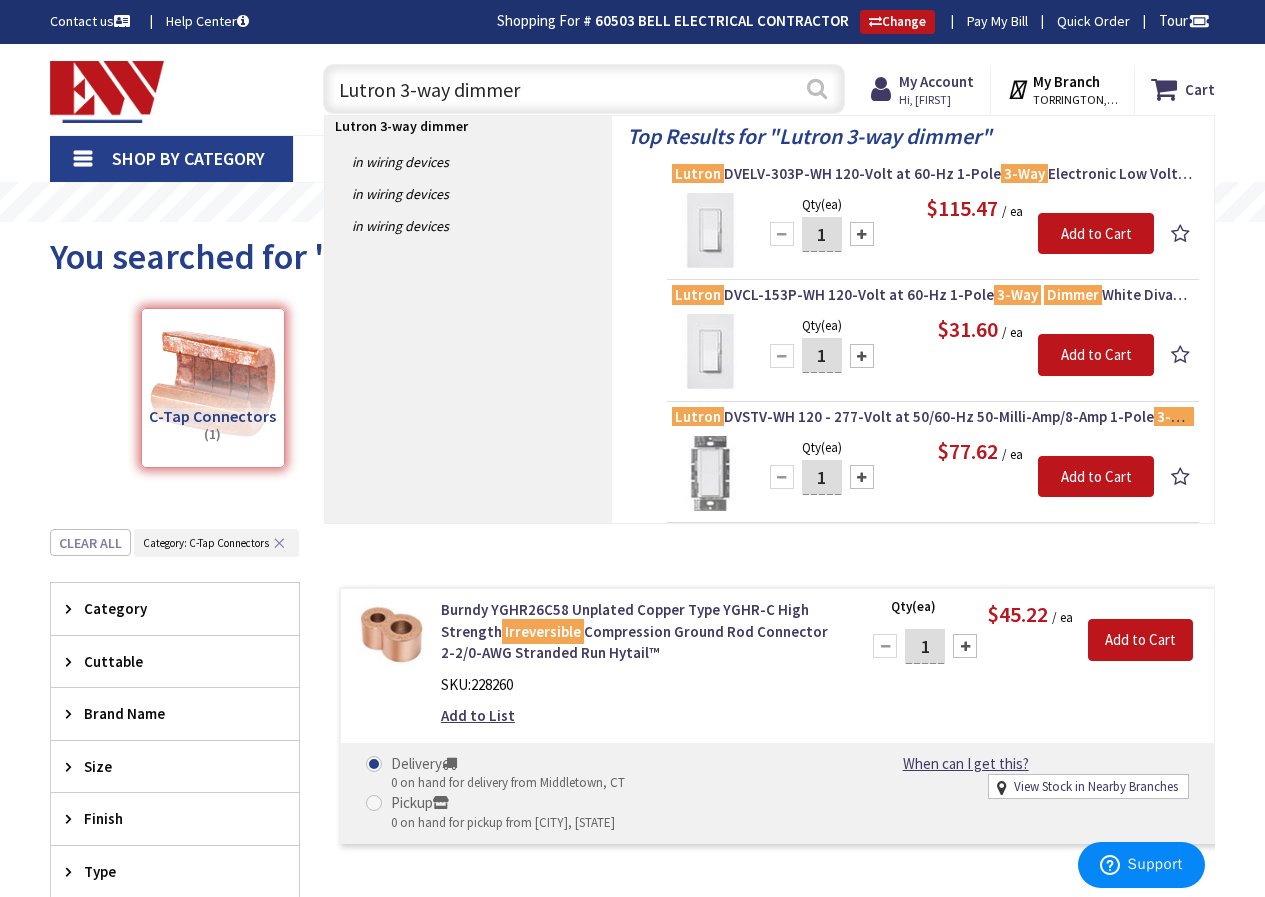 type on "Lutron 3-way dimmer" 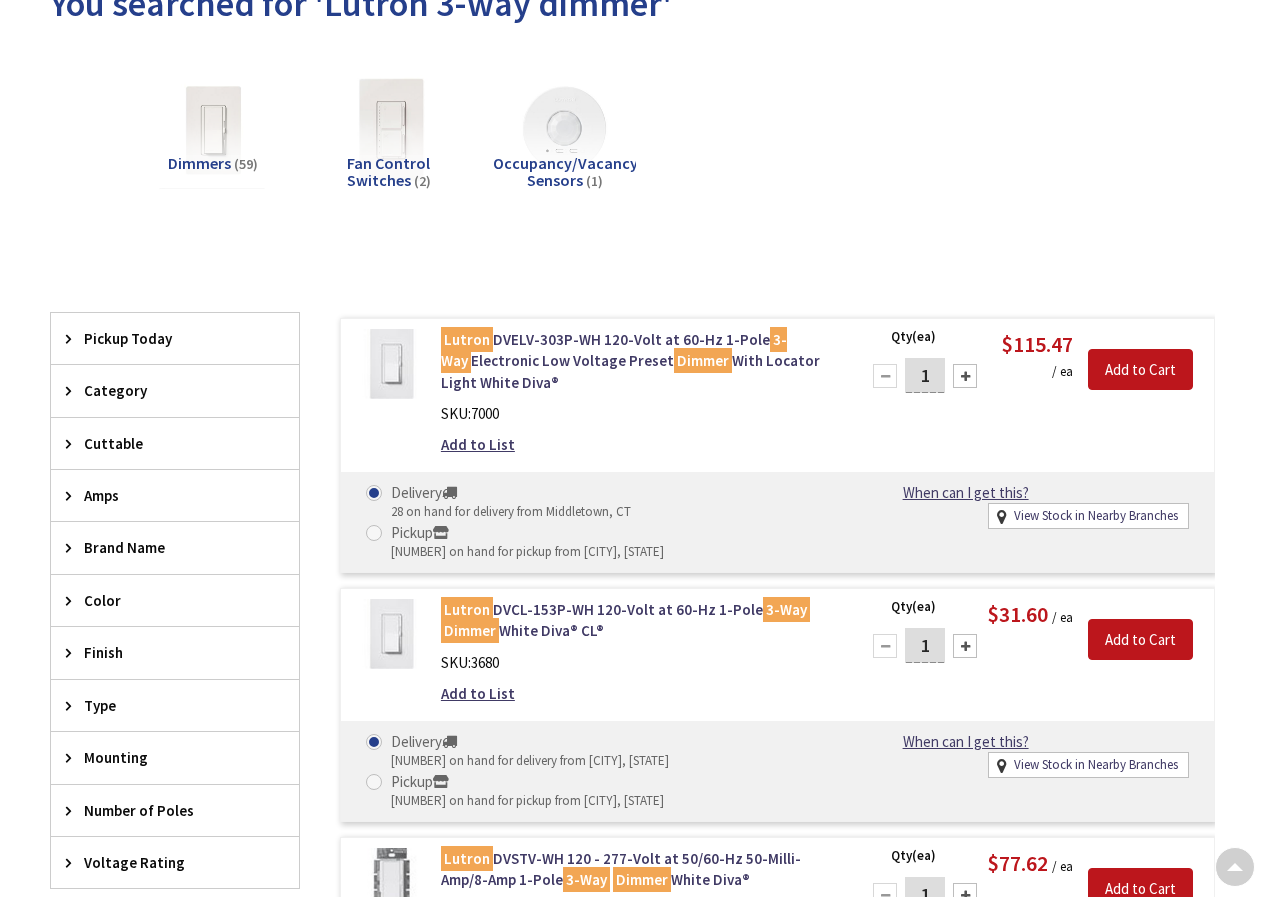 scroll, scrollTop: 250, scrollLeft: 0, axis: vertical 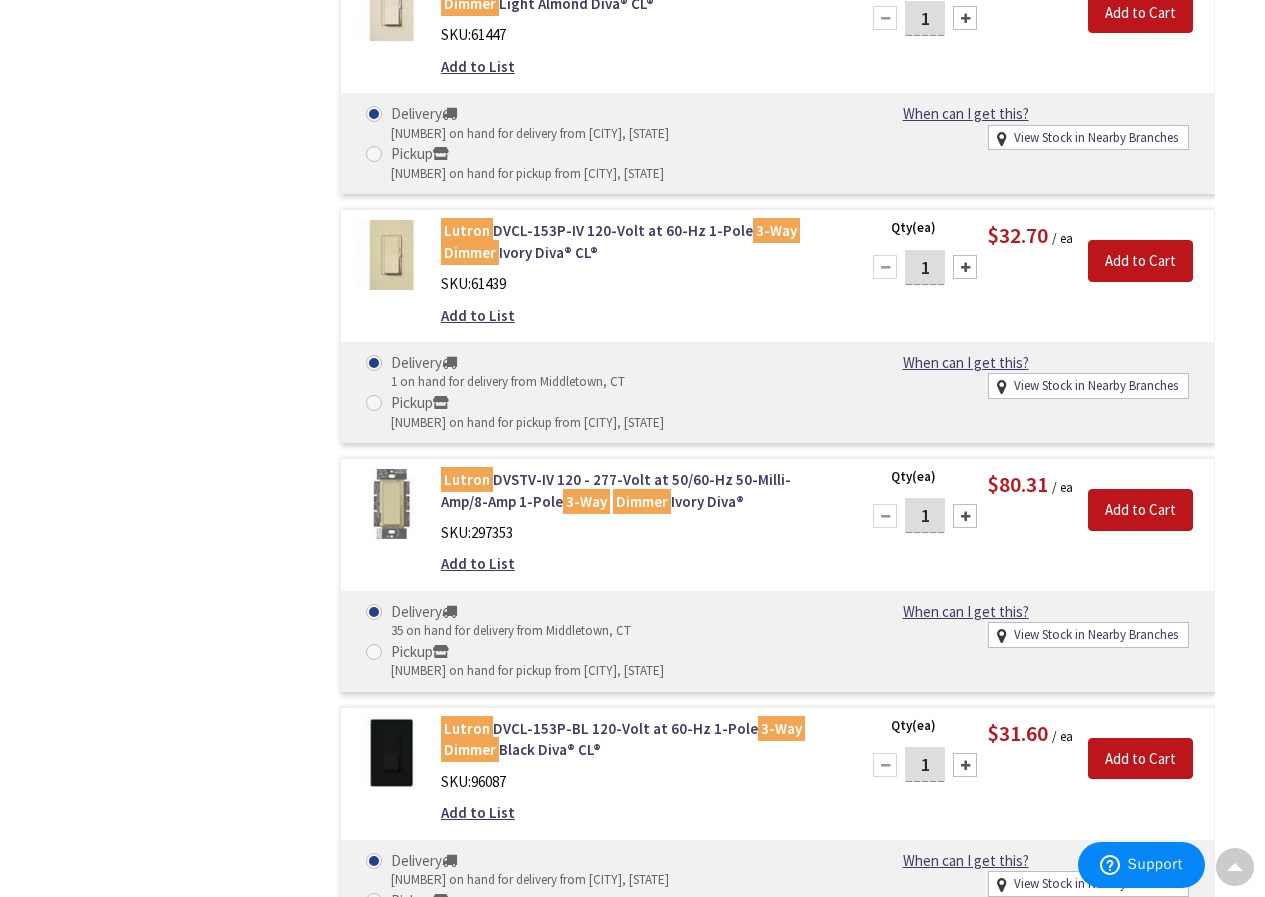 click at bounding box center (374, 403) 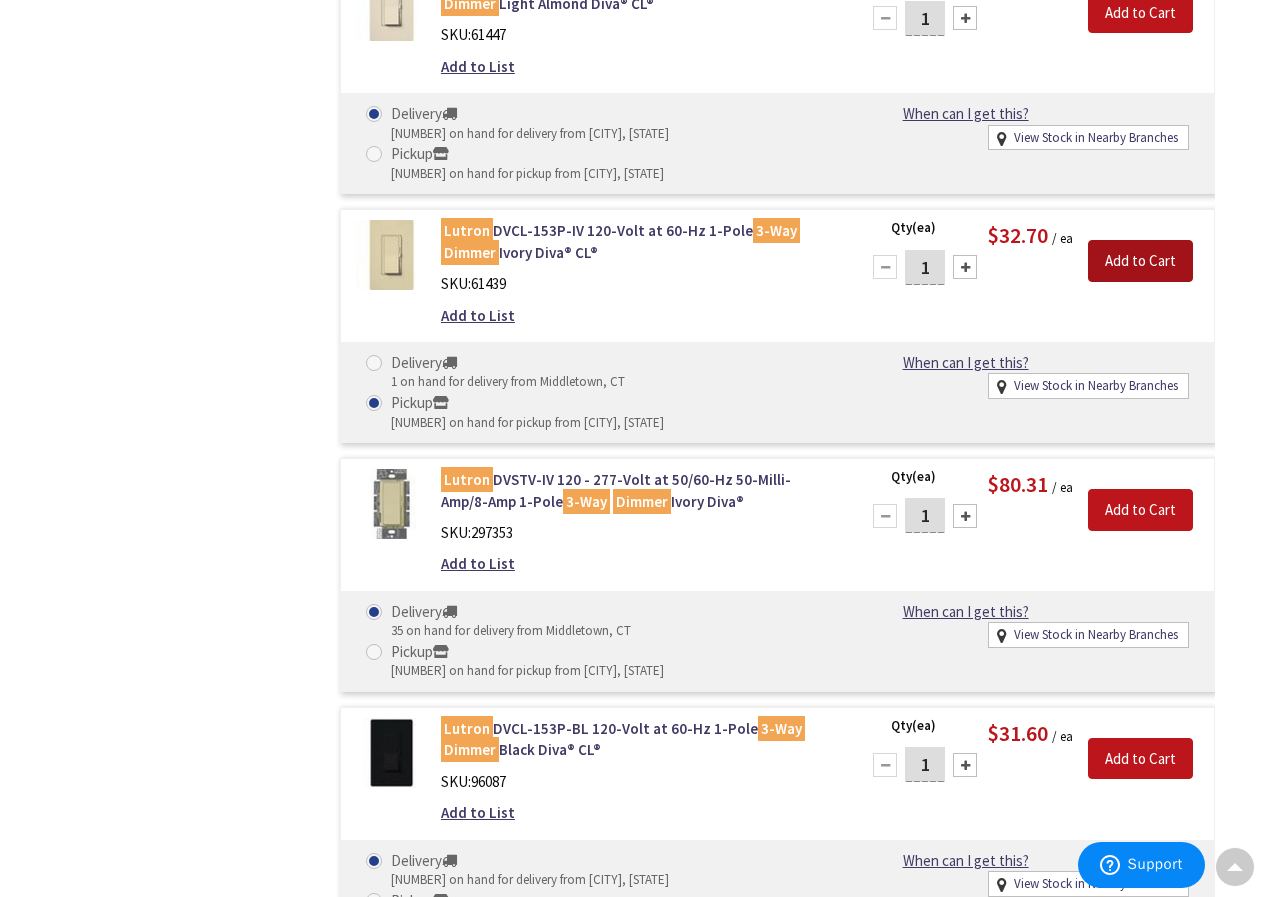click on "Add to Cart" at bounding box center [1140, 261] 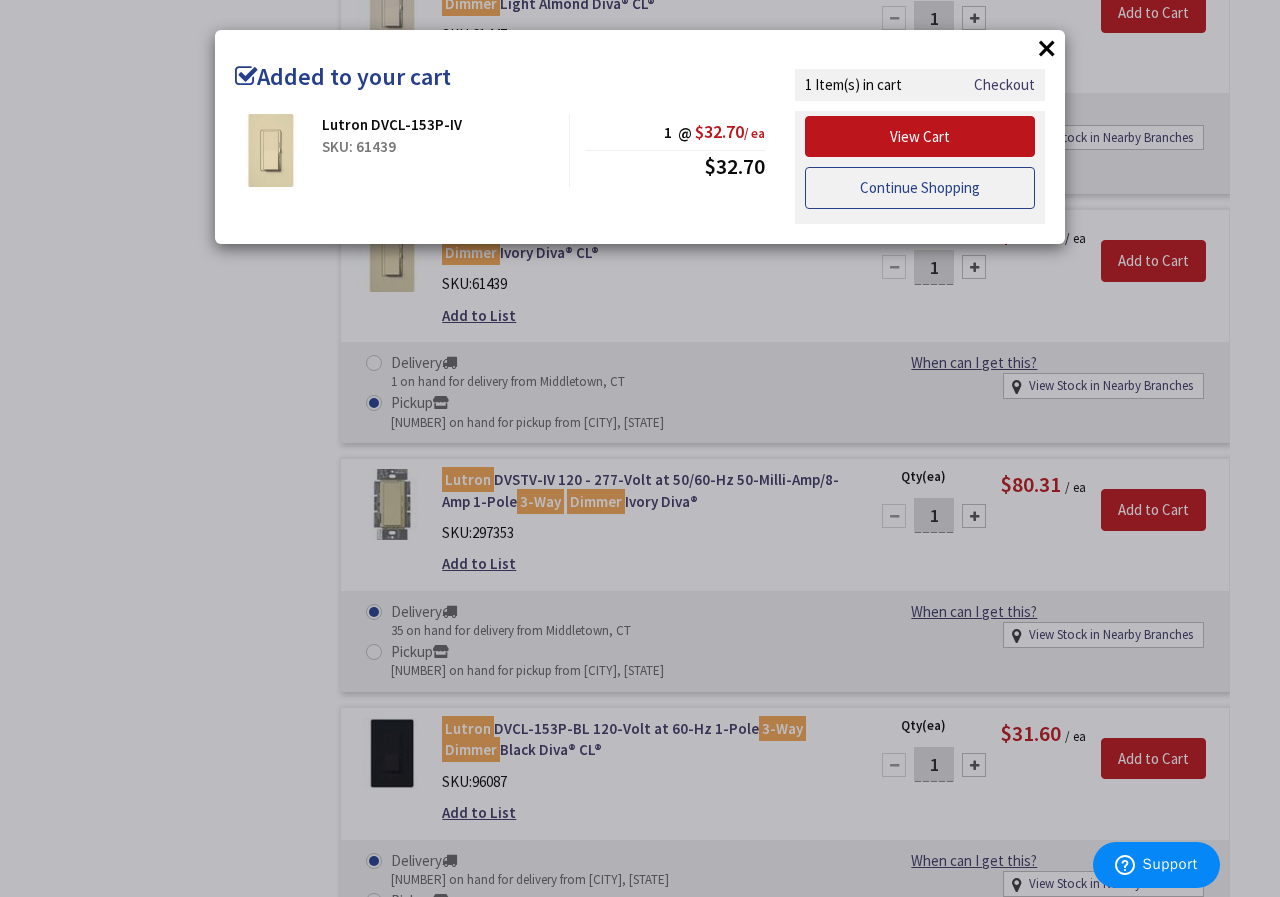 click on "Continue Shopping" at bounding box center [920, 188] 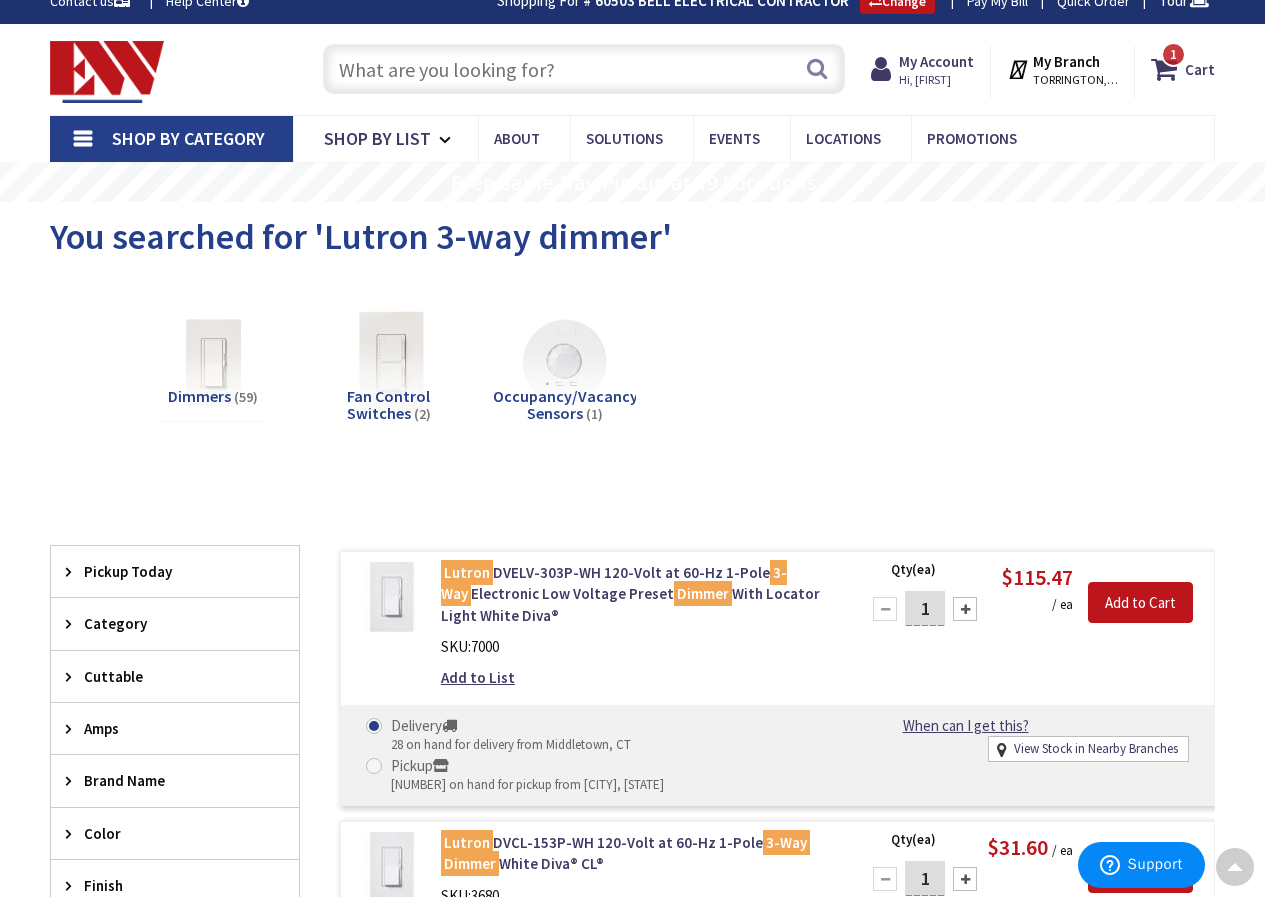 scroll, scrollTop: 0, scrollLeft: 0, axis: both 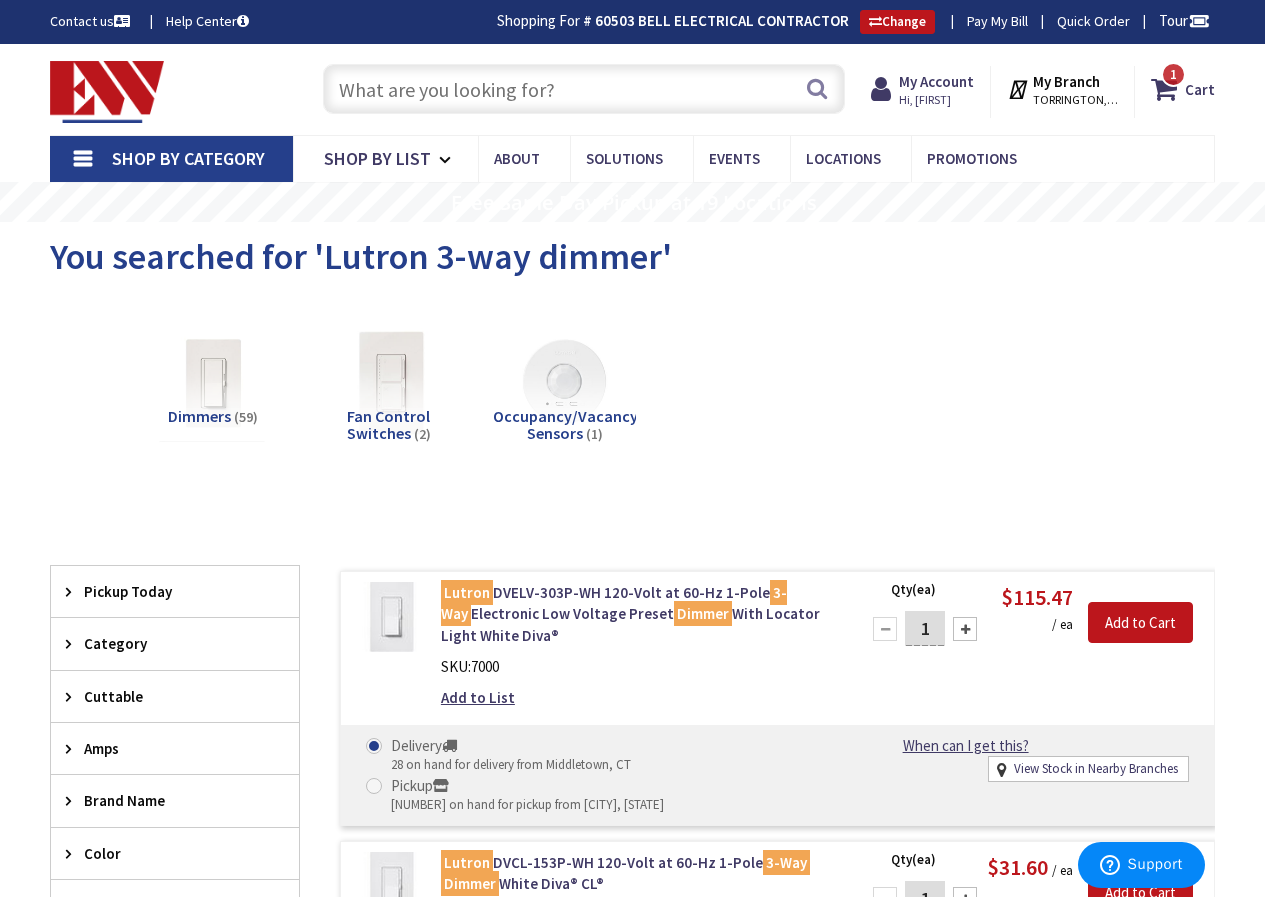 click at bounding box center [584, 89] 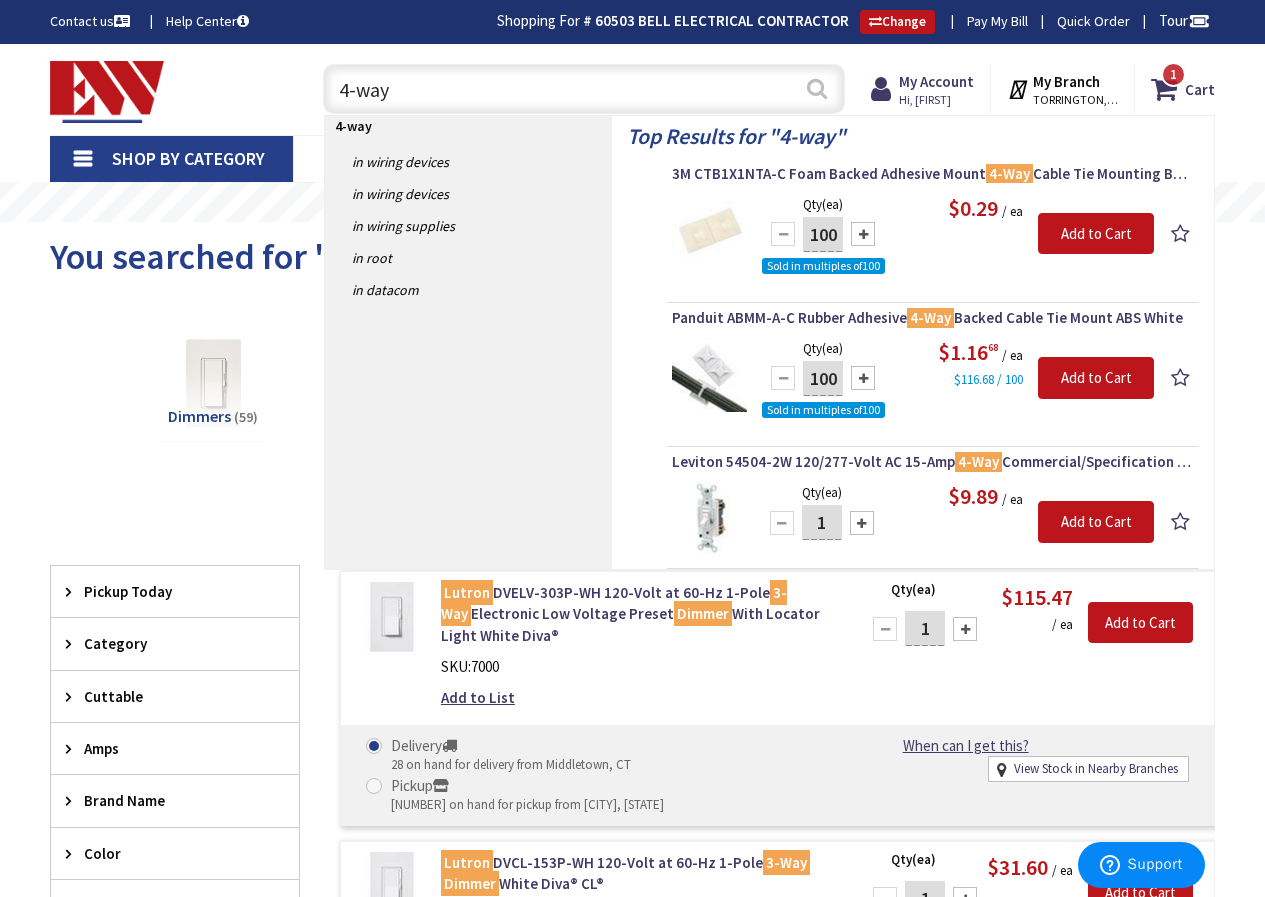type on "4-way" 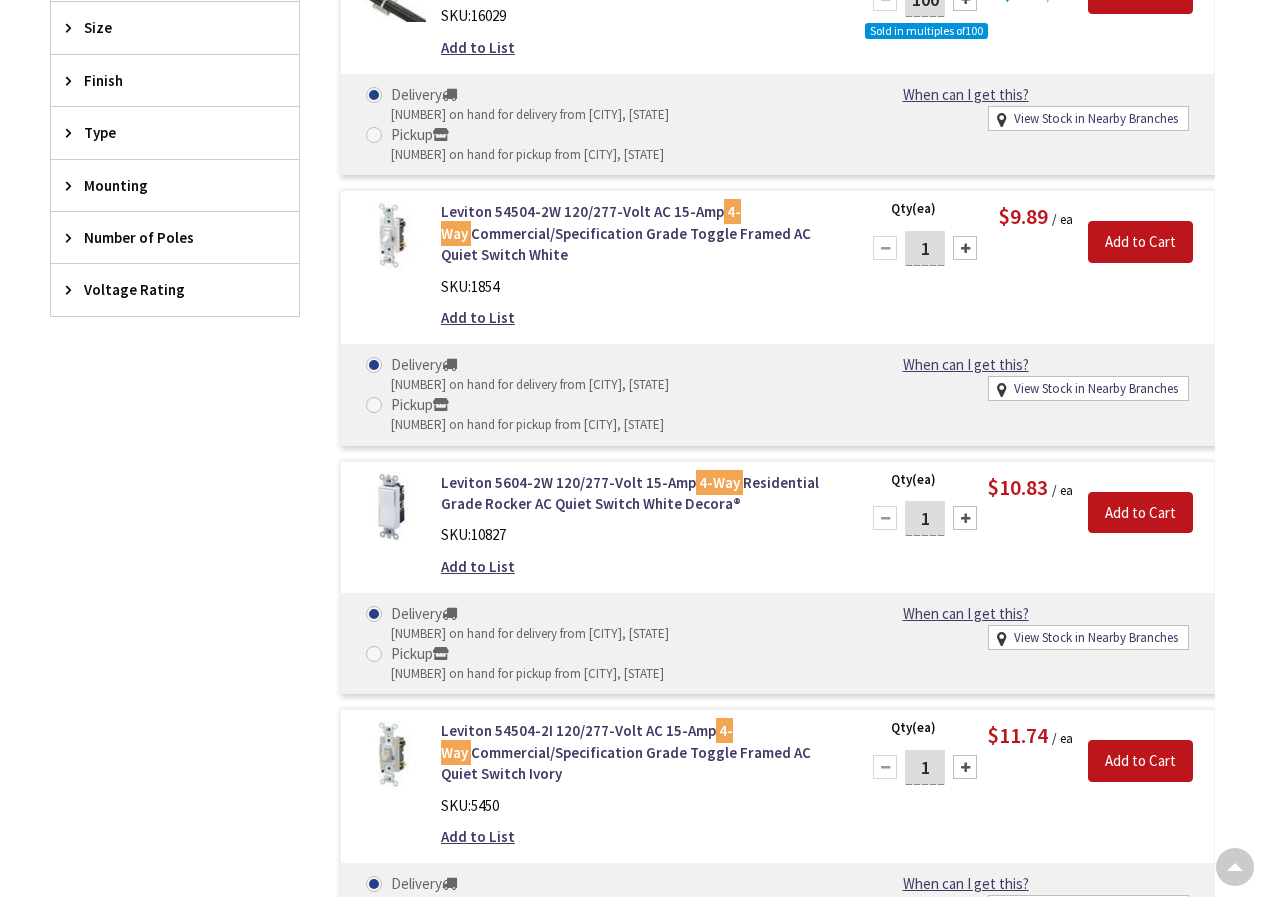 scroll, scrollTop: 901, scrollLeft: 0, axis: vertical 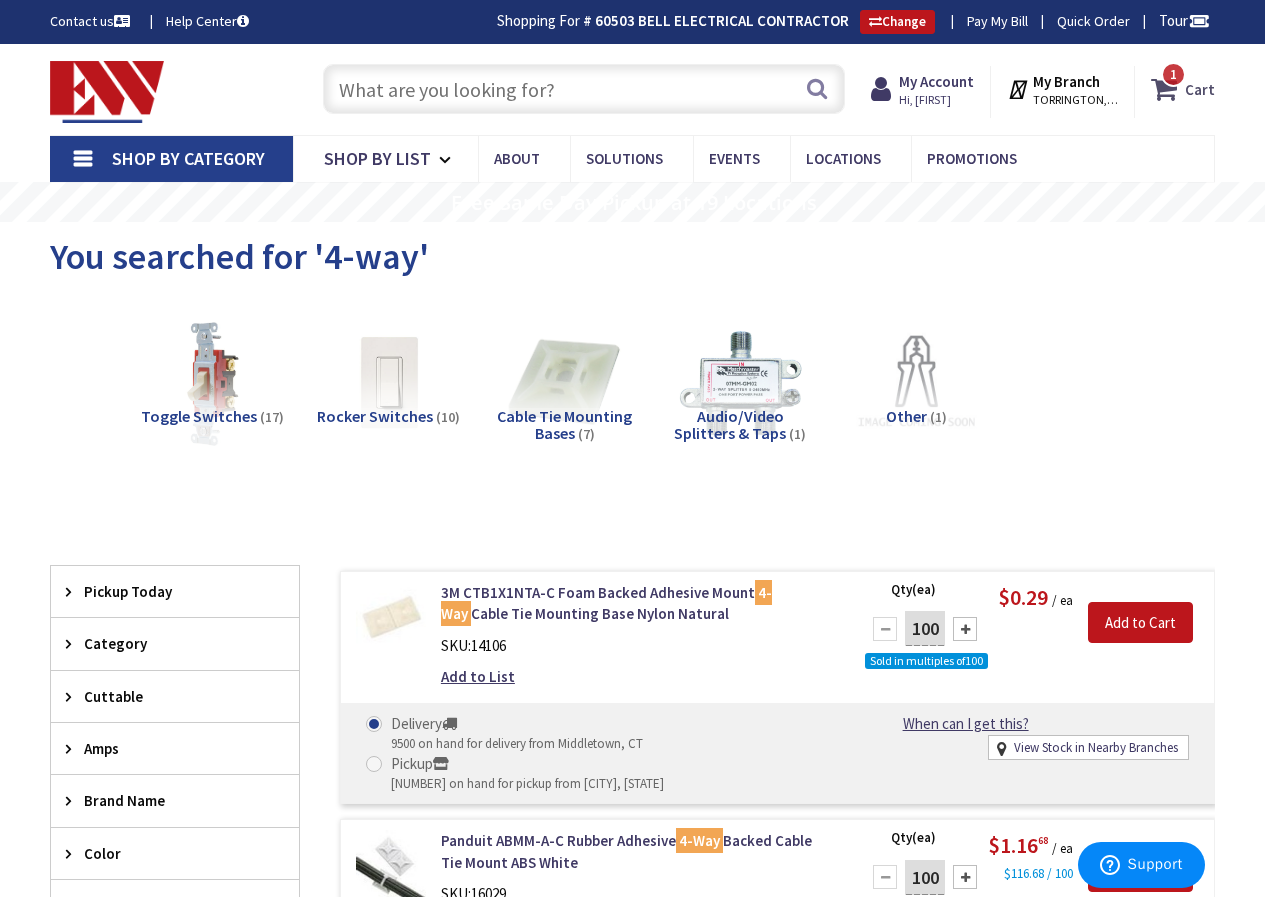 click on "Cart" at bounding box center (1200, 89) 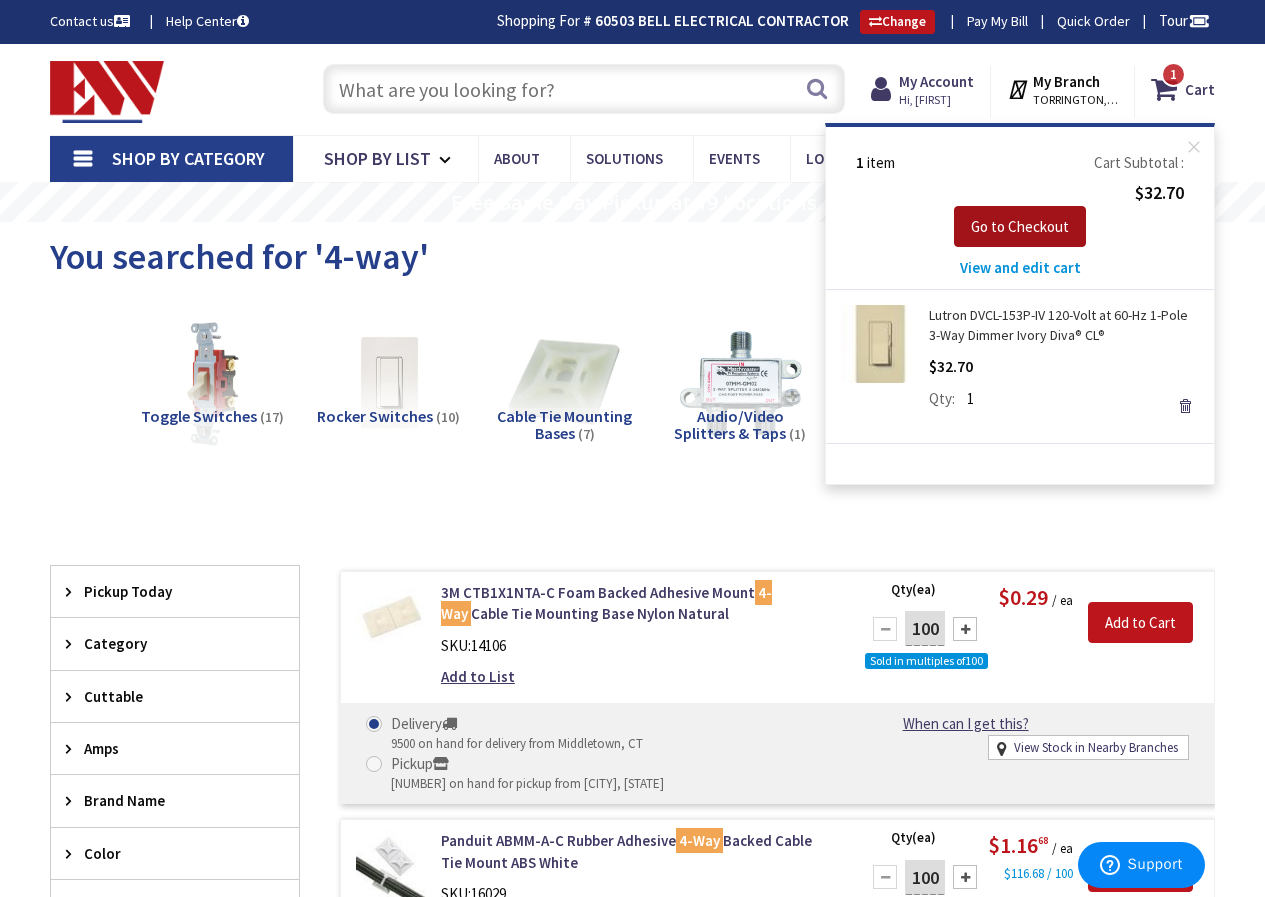 click on "Go to Checkout" at bounding box center [1020, 226] 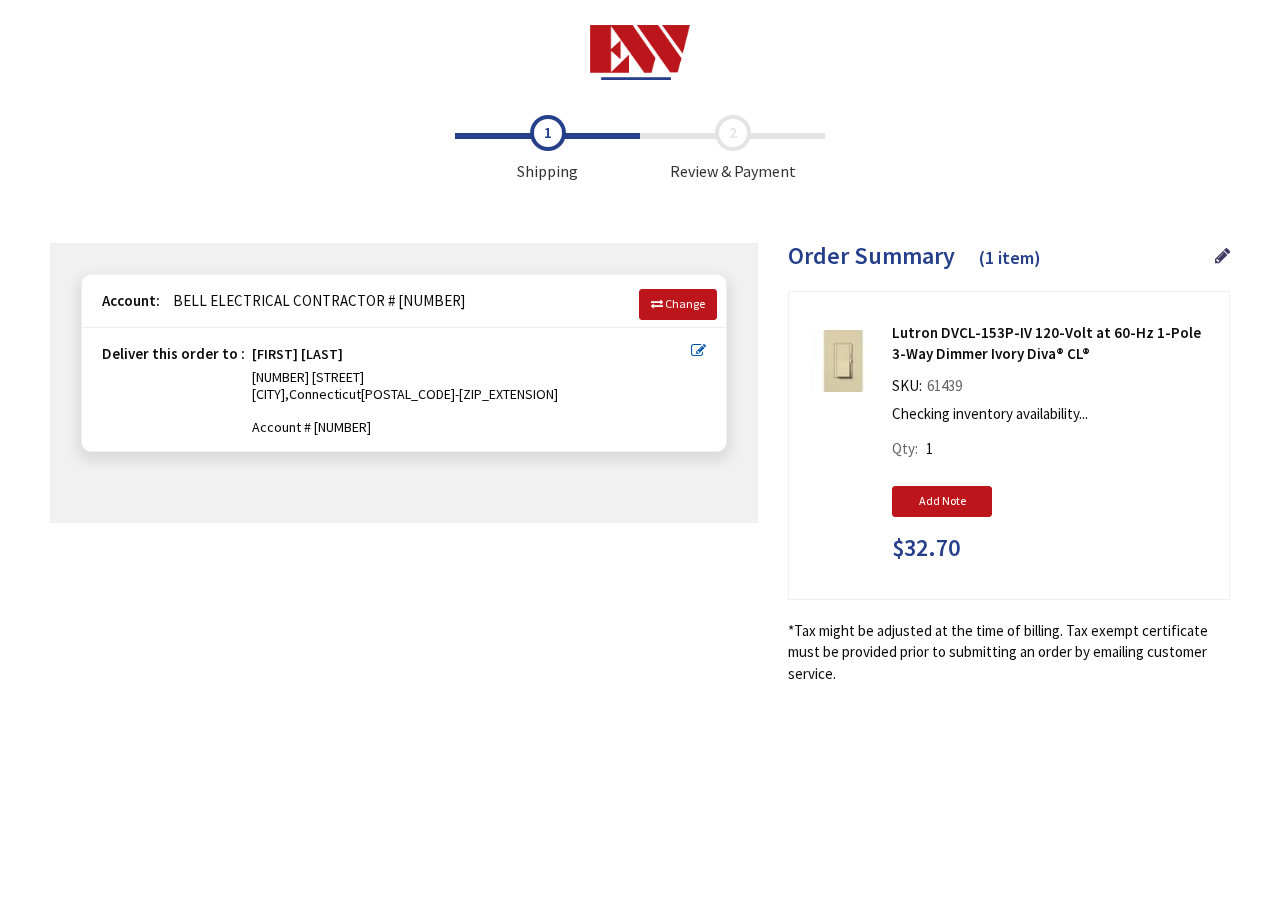 scroll, scrollTop: 0, scrollLeft: 0, axis: both 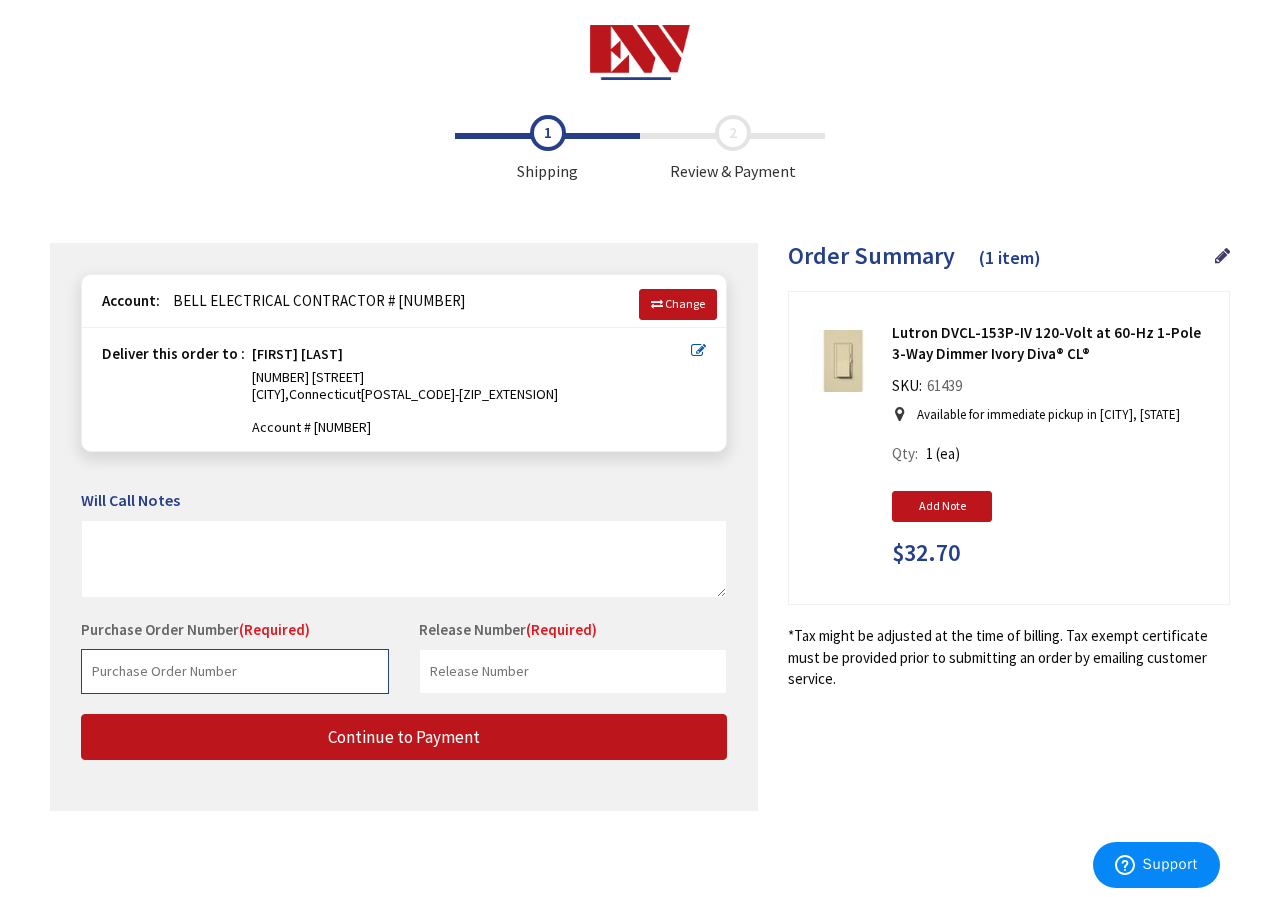 click at bounding box center (235, 671) 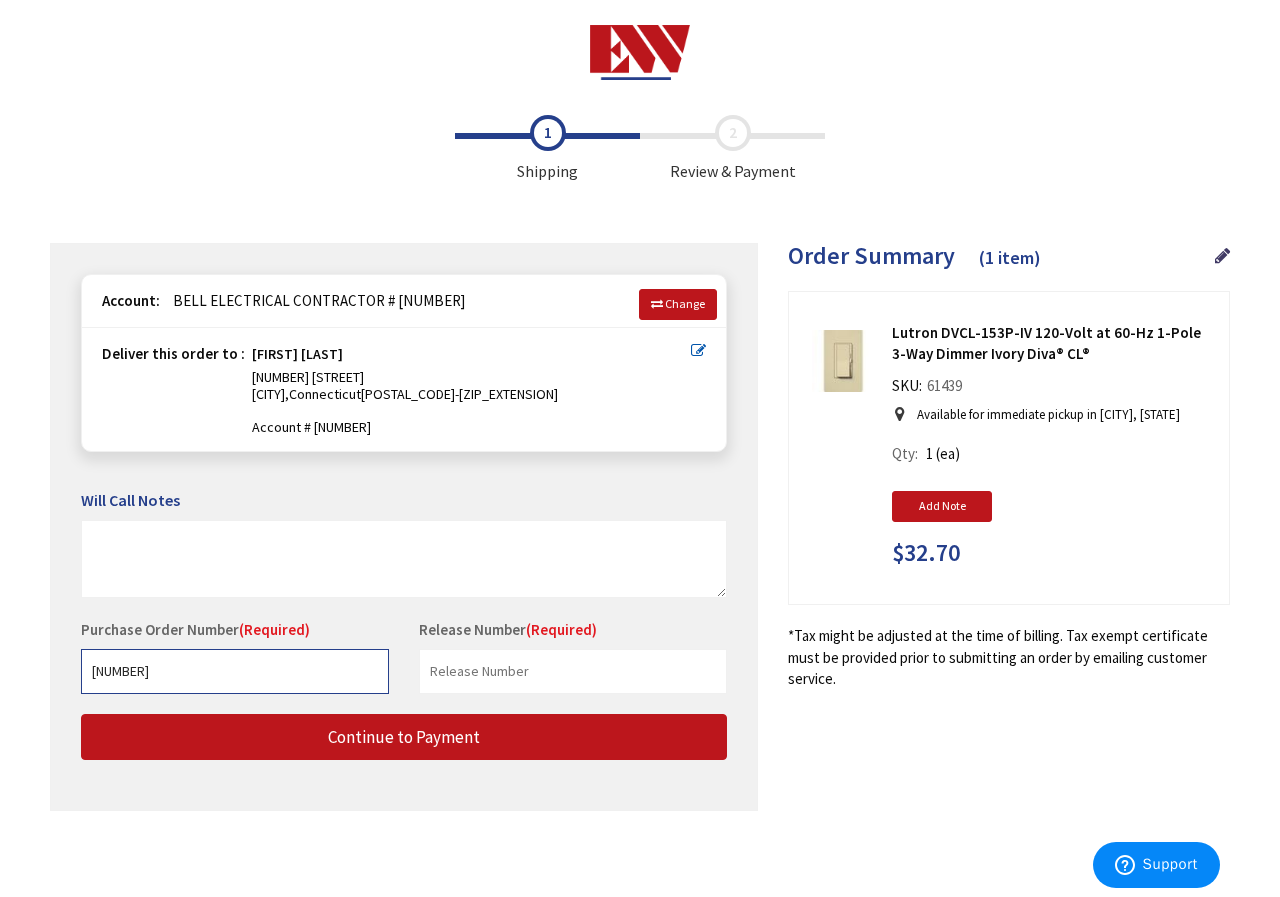type on "40025" 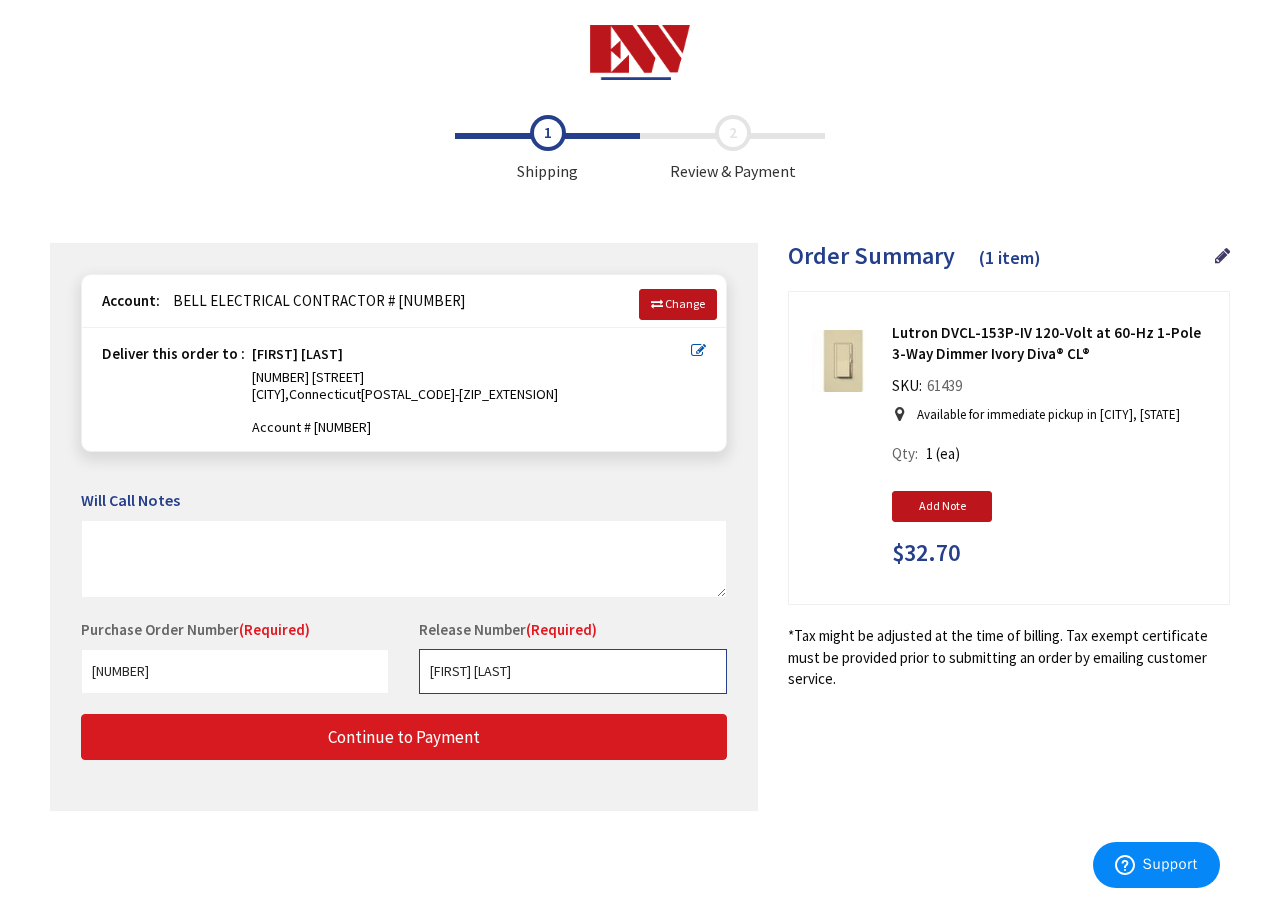 type on "Matt P." 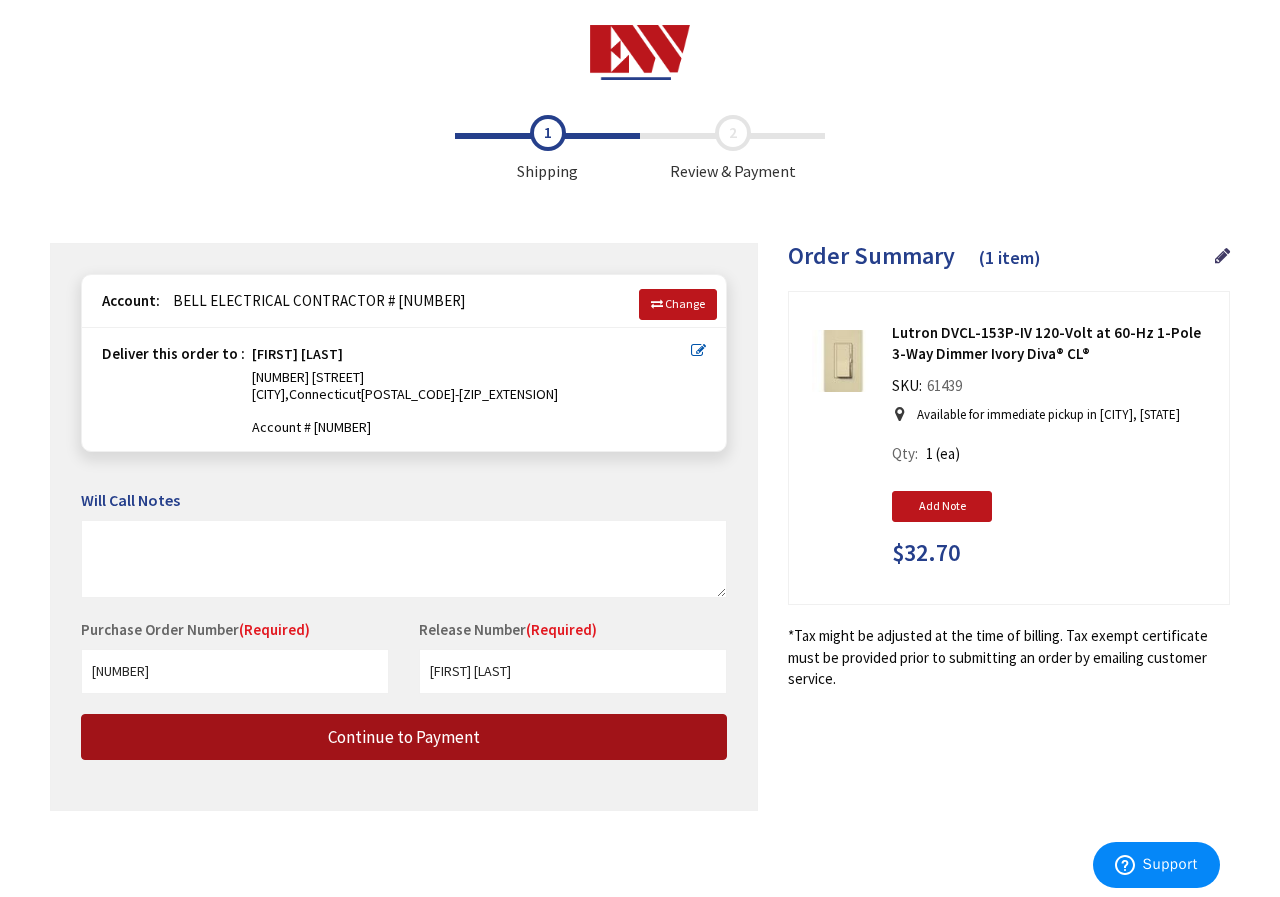 click on "Continue to Payment" at bounding box center (404, 737) 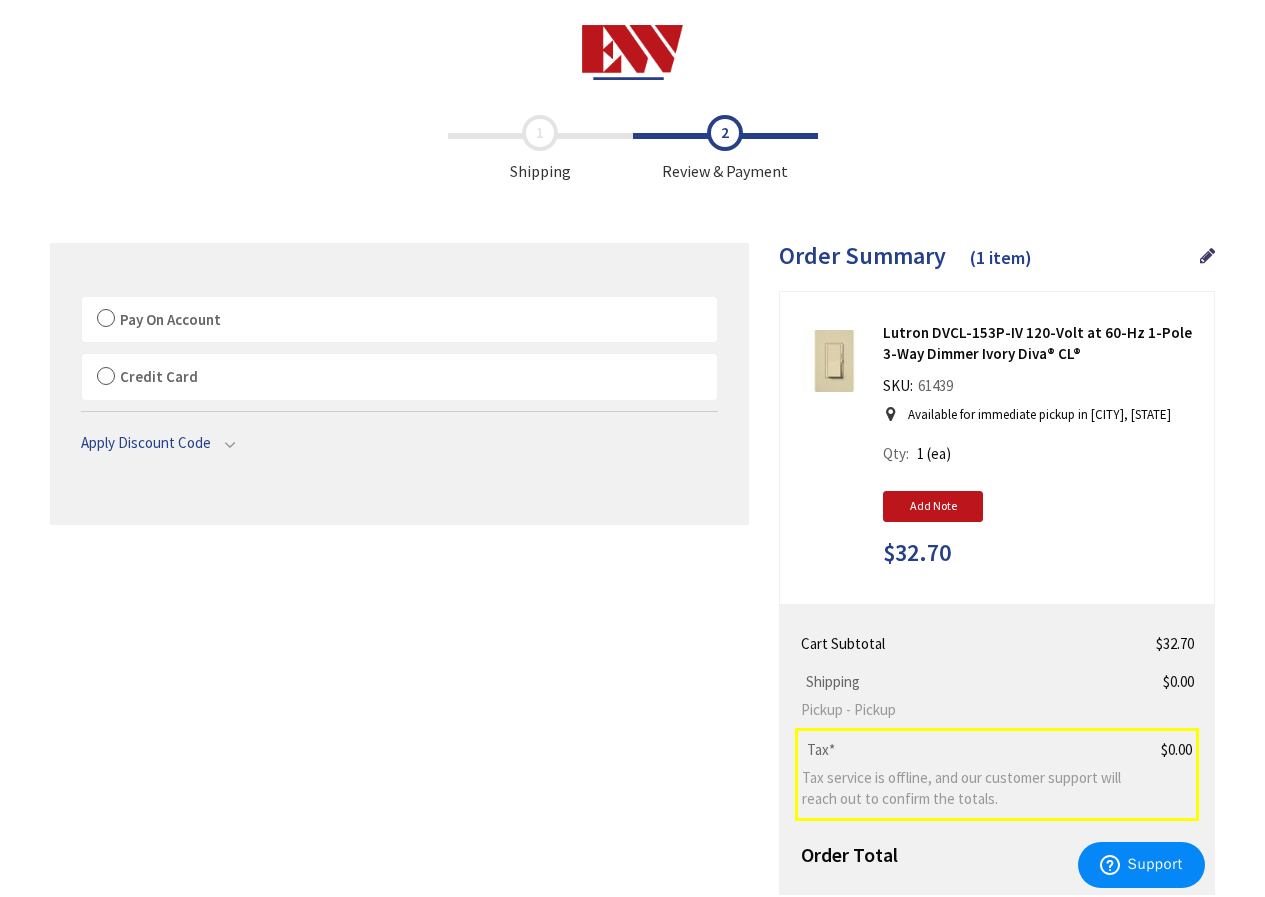 click on "Pay On Account" at bounding box center (399, 320) 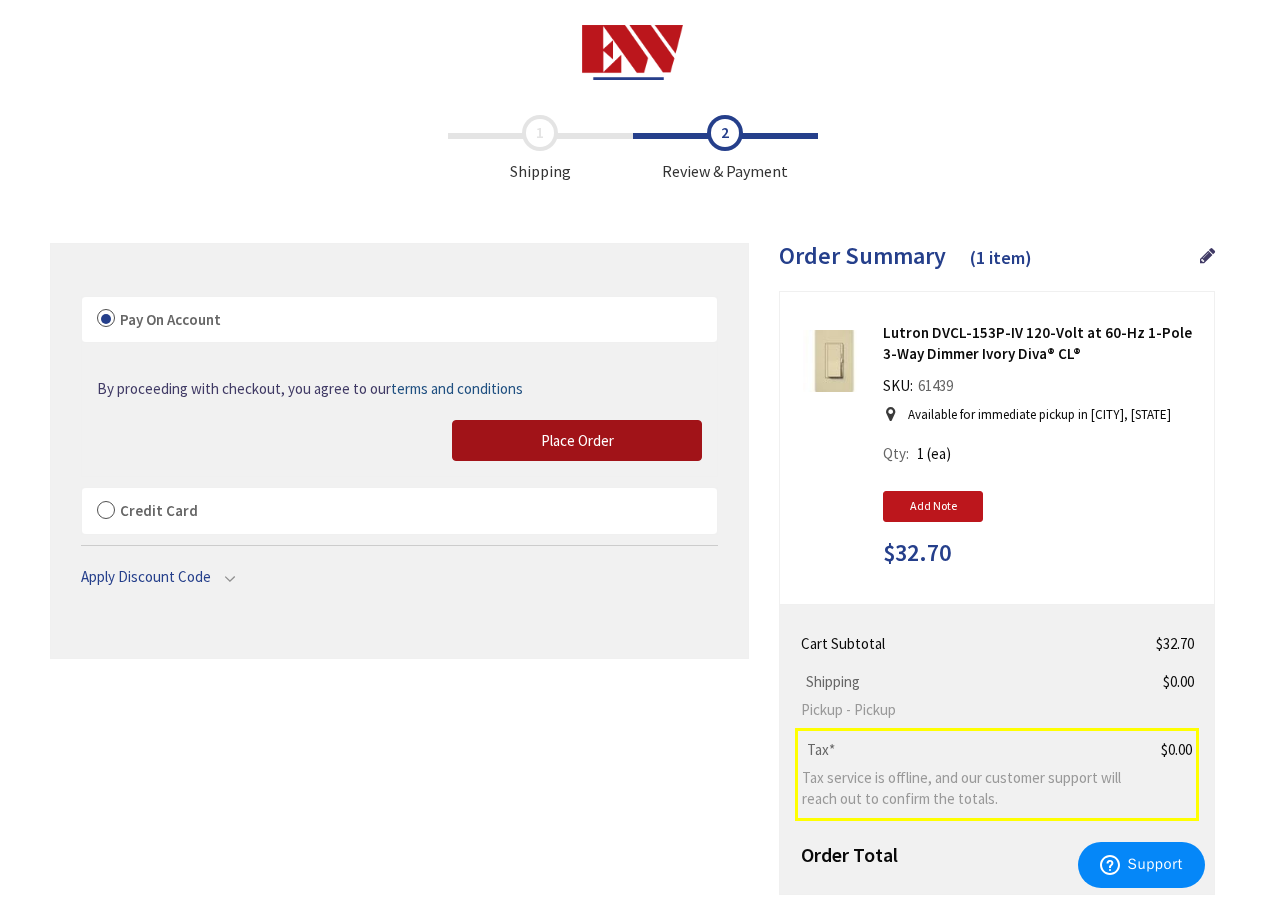 click on "Place Order" at bounding box center [577, 440] 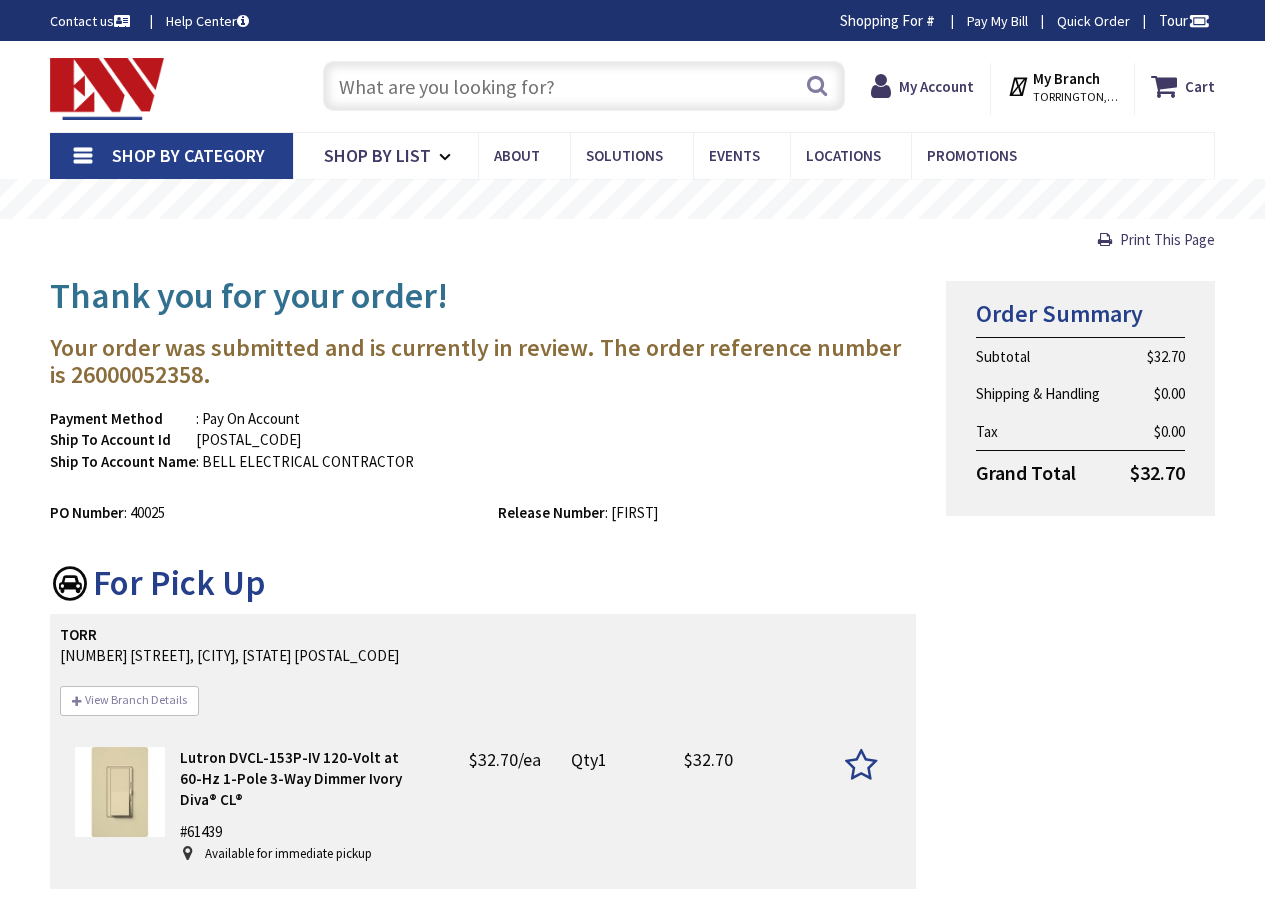 scroll, scrollTop: 0, scrollLeft: 0, axis: both 